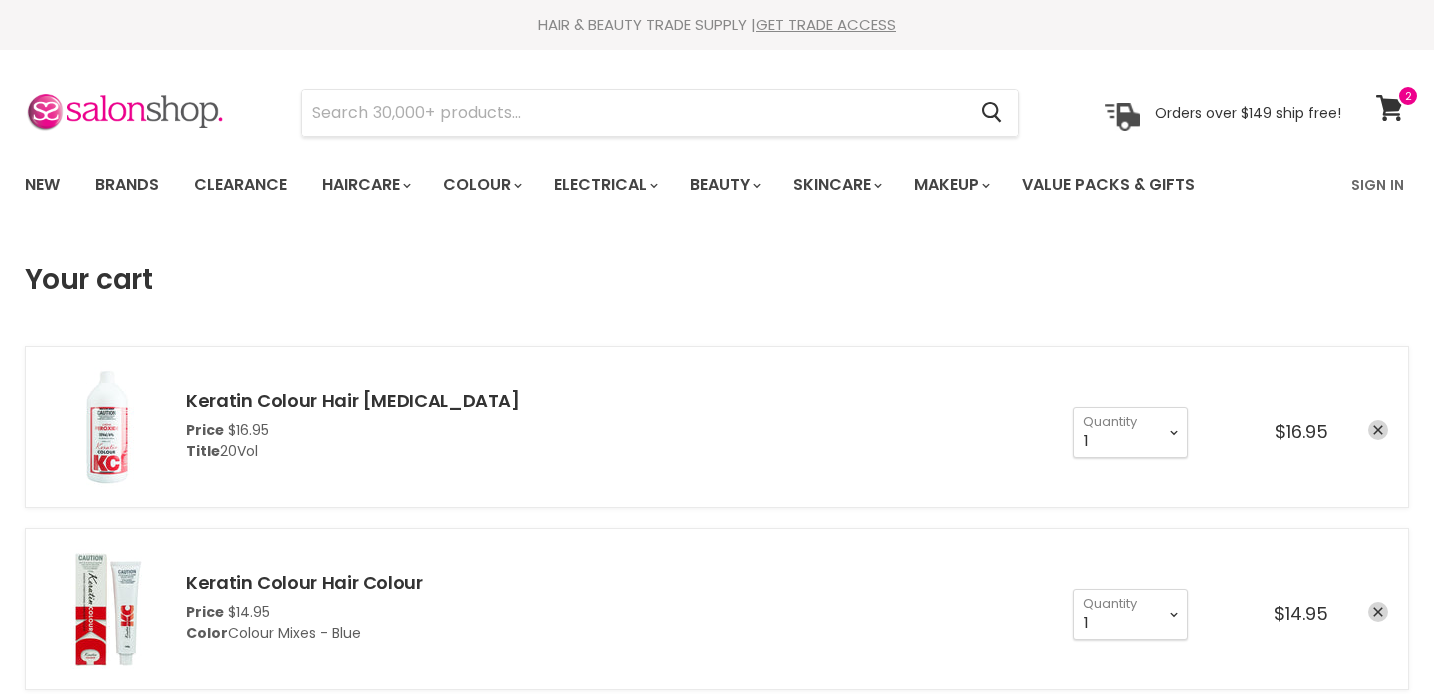 scroll, scrollTop: 0, scrollLeft: 0, axis: both 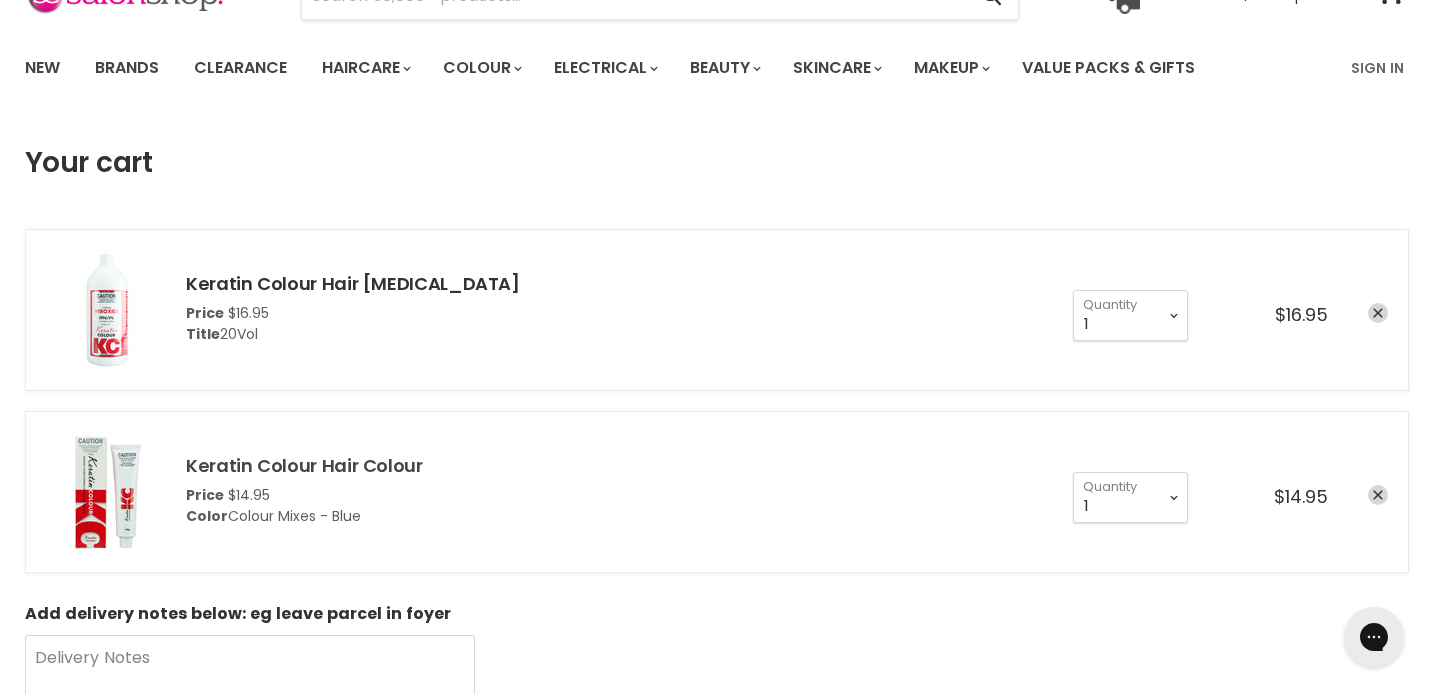 drag, startPoint x: 419, startPoint y: 467, endPoint x: 189, endPoint y: 462, distance: 230.05434 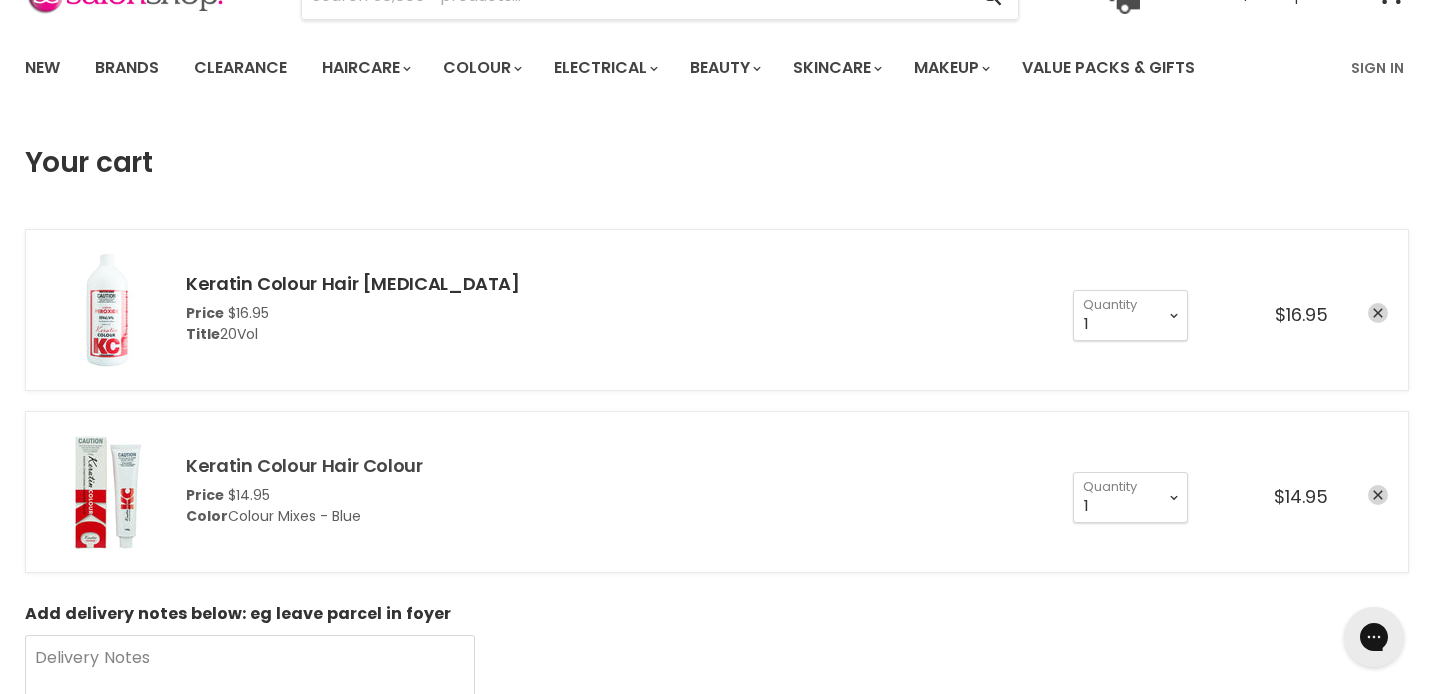 click on "Keratin Colour Hair Colour
Price
$14.95
Color
Colour Mixes - Blue
1
2
3
4
5
6
7
8" at bounding box center [777, 491] 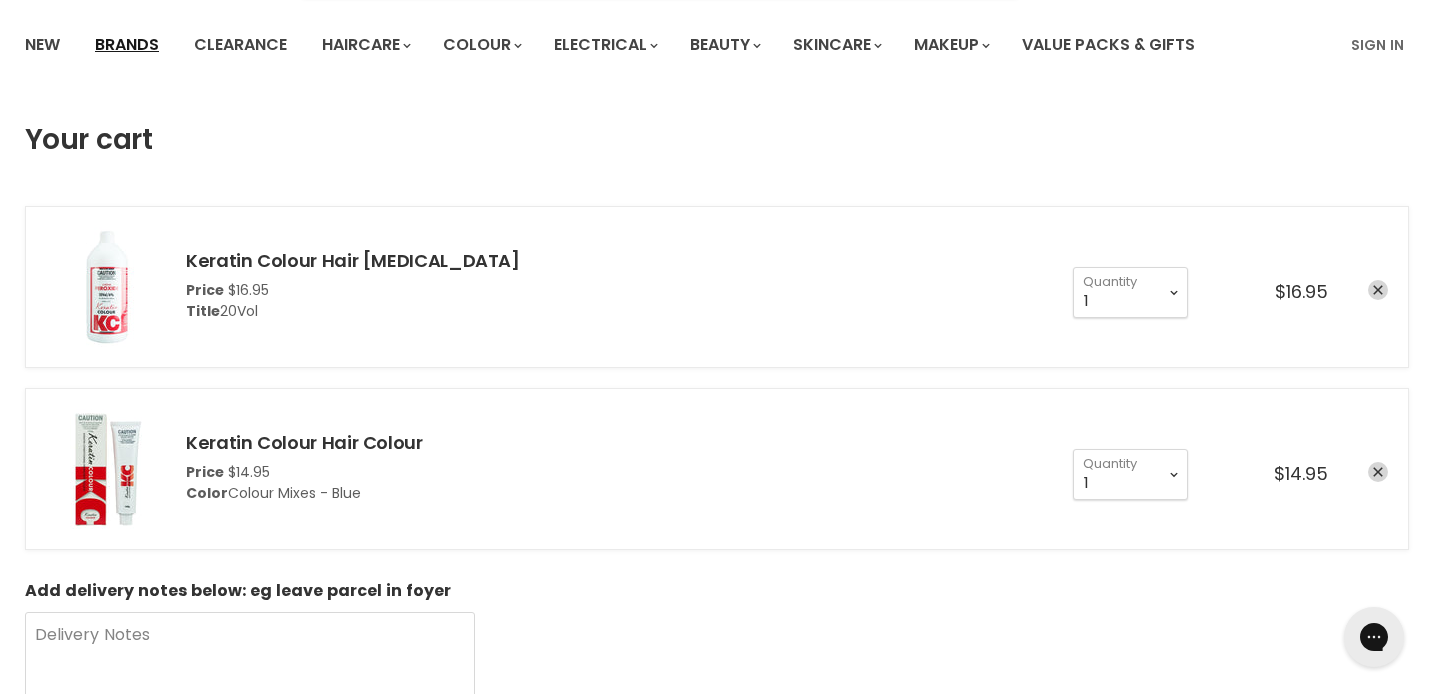 scroll, scrollTop: 152, scrollLeft: 0, axis: vertical 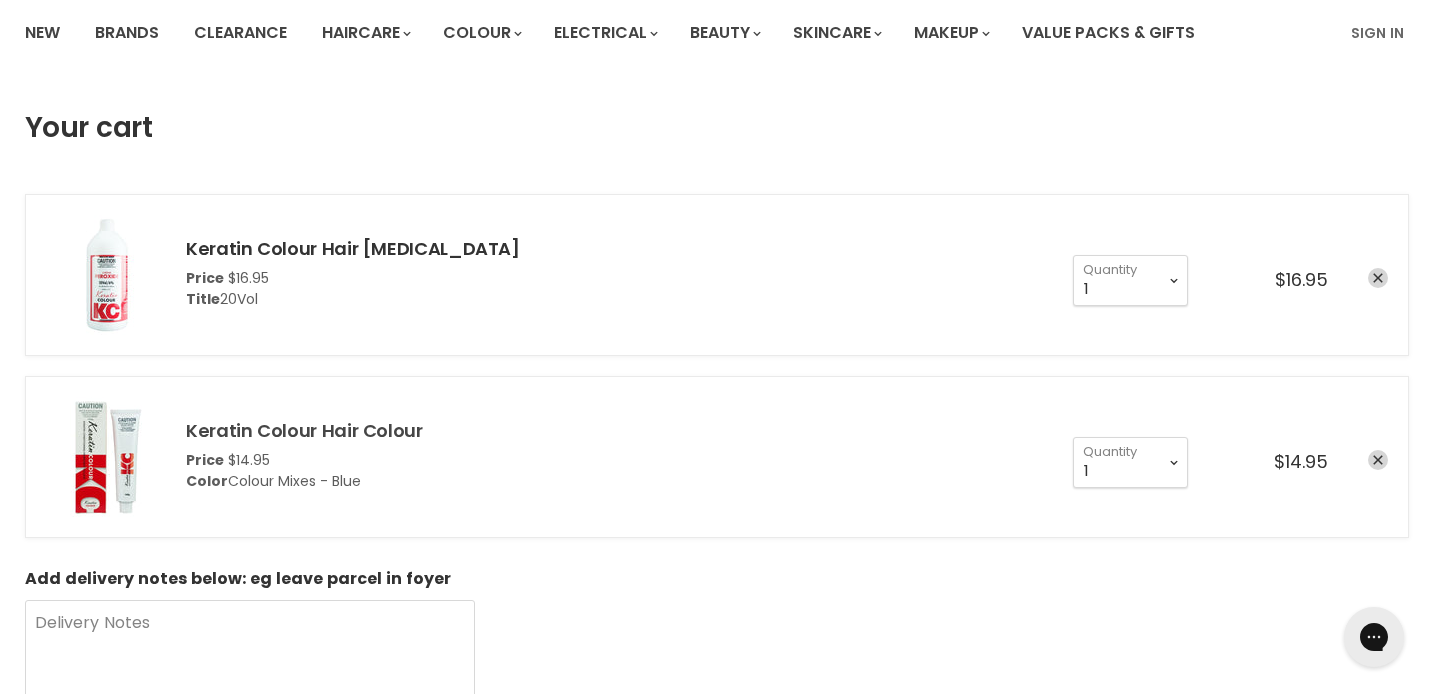 click on "Keratin Colour Hair Colour" at bounding box center [304, 430] 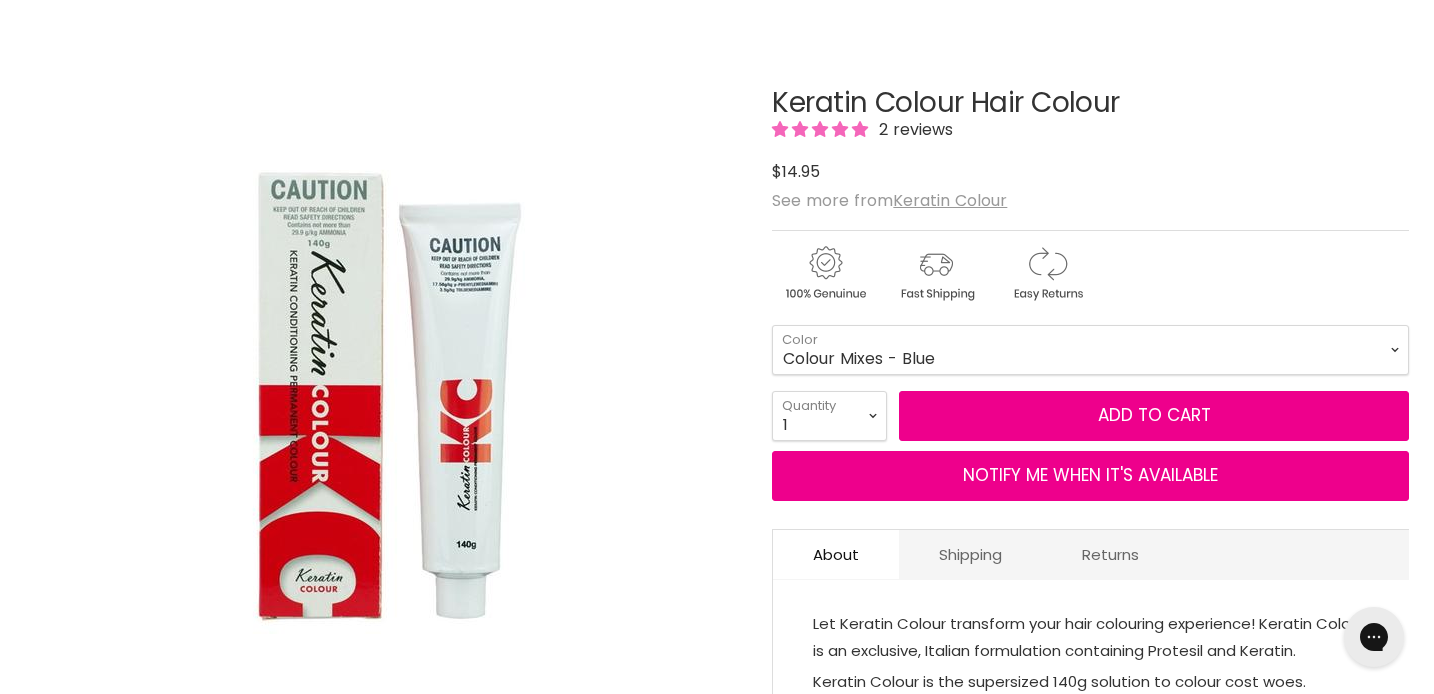scroll, scrollTop: 0, scrollLeft: 0, axis: both 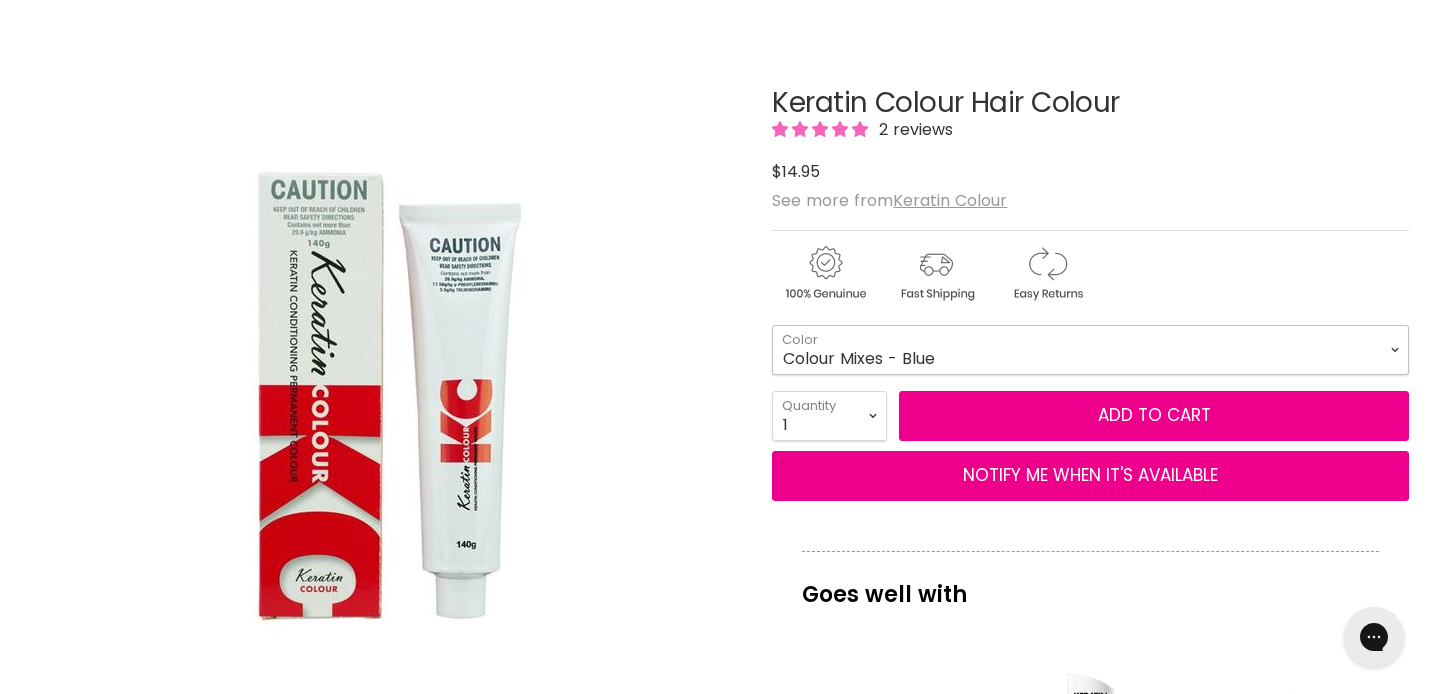 click on "1 Black - Warm Series
3 Dark Brown - Warm Series
4 Brown - Warm Series
5 Light Brown - Warm Series
6 Dark Blonde - Warm Series
7 Blonde - Warm Series
8 Light Blonde - Warm Series
9 Very Light Blonde - Warm Series
4/0 Brown - Warm Series
5/0 Light Brown - Warm Series
6/0 Dark Blonde - Warm Series" at bounding box center (1090, 350) 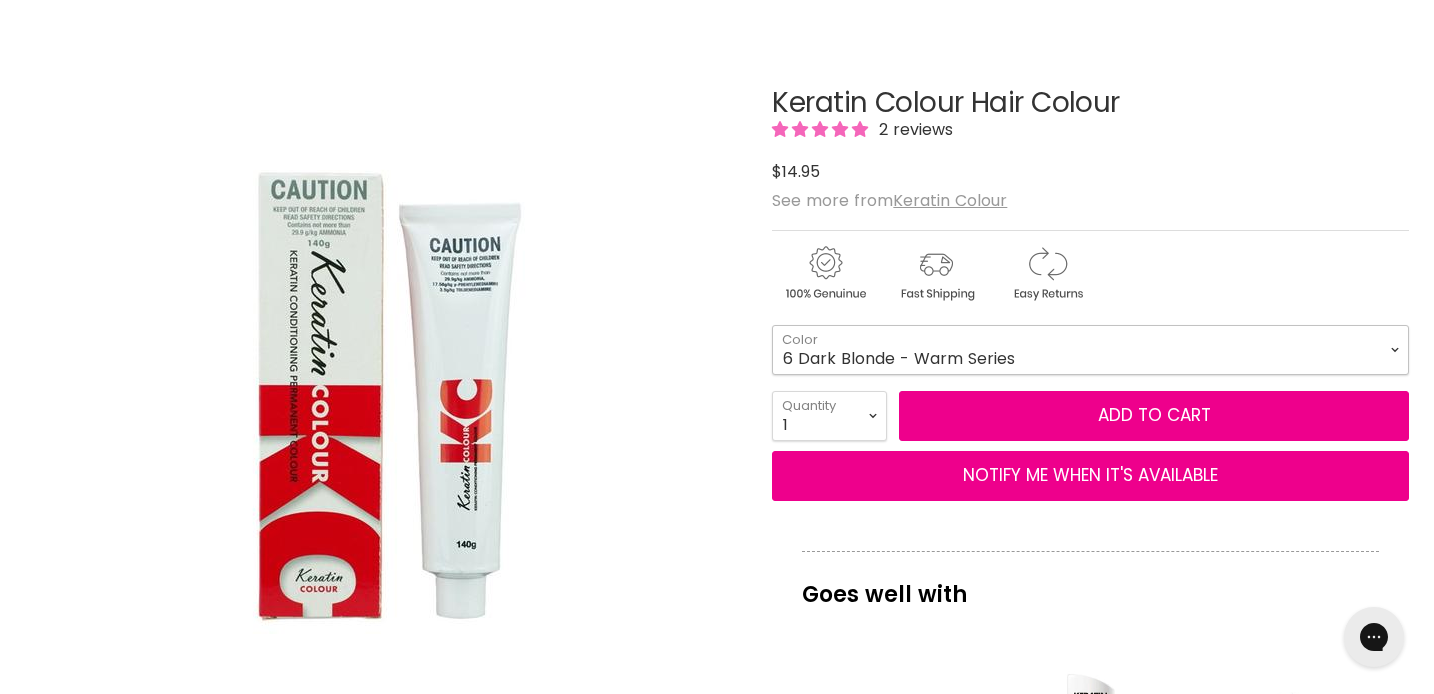 click on "1 Black - Warm Series
3 Dark Brown - Warm Series
4 Brown - Warm Series
5 Light Brown - Warm Series
6 Dark Blonde - Warm Series
7 Blonde - Warm Series
8 Light Blonde - Warm Series
9 Very Light Blonde - Warm Series
4/0 Brown - Warm Series
5/0 Light Brown - Warm Series
6/0 Dark Blonde - Warm Series" at bounding box center (1090, 350) 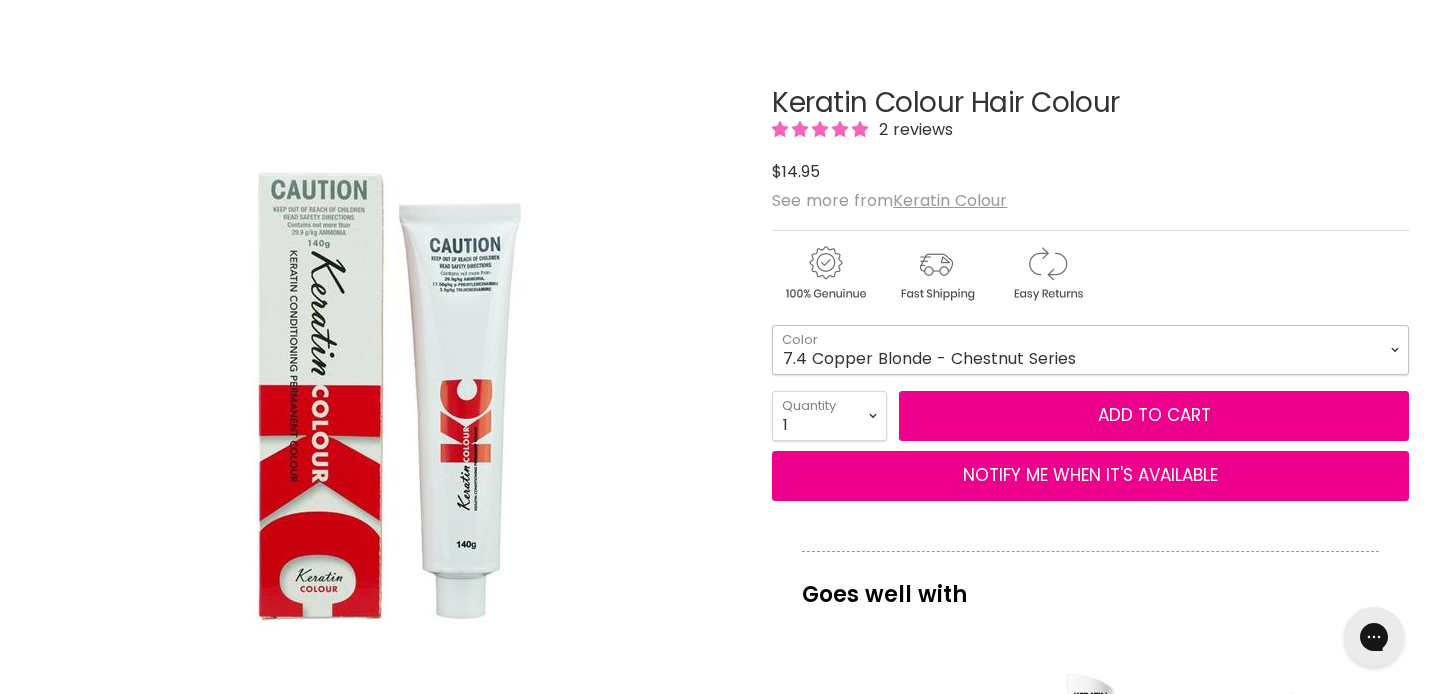 click on "1 Black - Warm Series
3 Dark Brown - Warm Series
4 Brown - Warm Series
5 Light Brown - Warm Series
6 Dark Blonde - Warm Series
7 Blonde - Warm Series
8 Light Blonde - Warm Series
9 Very Light Blonde - Warm Series
4/0 Brown - Warm Series
5/0 Light Brown - Warm Series
6/0 Dark Blonde - Warm Series" at bounding box center (1090, 350) 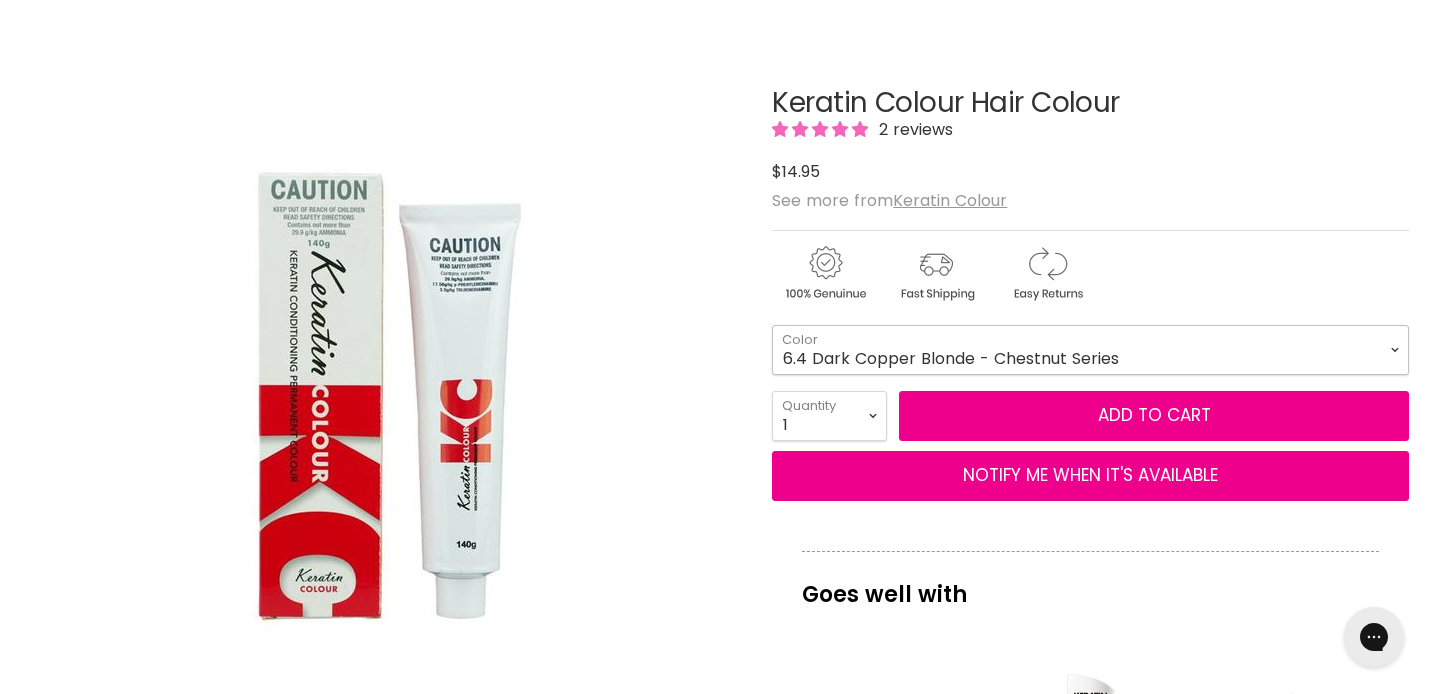 select on "6.4 Dark Copper Blonde - Chestnut Series" 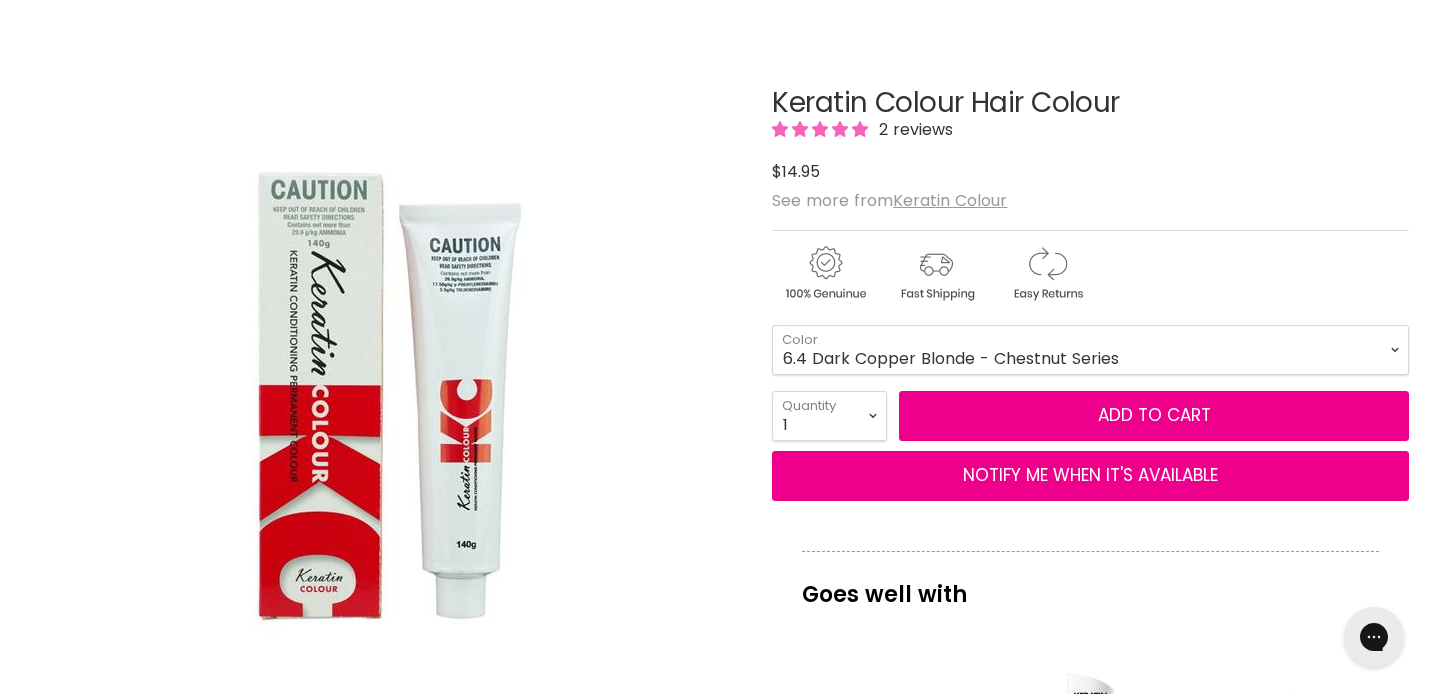 drag, startPoint x: 1133, startPoint y: 103, endPoint x: 770, endPoint y: 100, distance: 363.0124 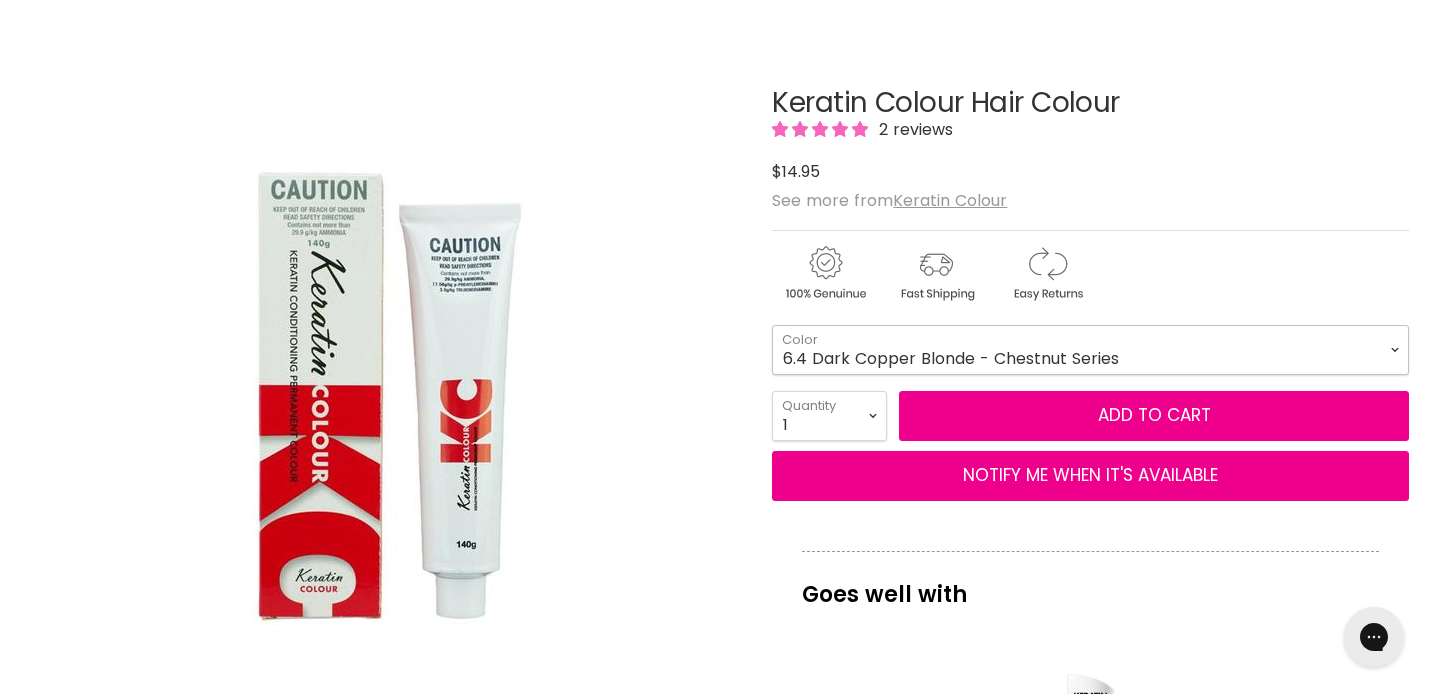 click on "1 Black - Warm Series
3 Dark Brown - Warm Series
4 Brown - Warm Series
5 Light Brown - Warm Series
6 Dark Blonde - Warm Series
7 Blonde - Warm Series
8 Light Blonde - Warm Series
9 Very Light Blonde - Warm Series
4/0 Brown - Warm Series
5/0 Light Brown - Warm Series
6/0 Dark Blonde - Warm Series" at bounding box center (1090, 350) 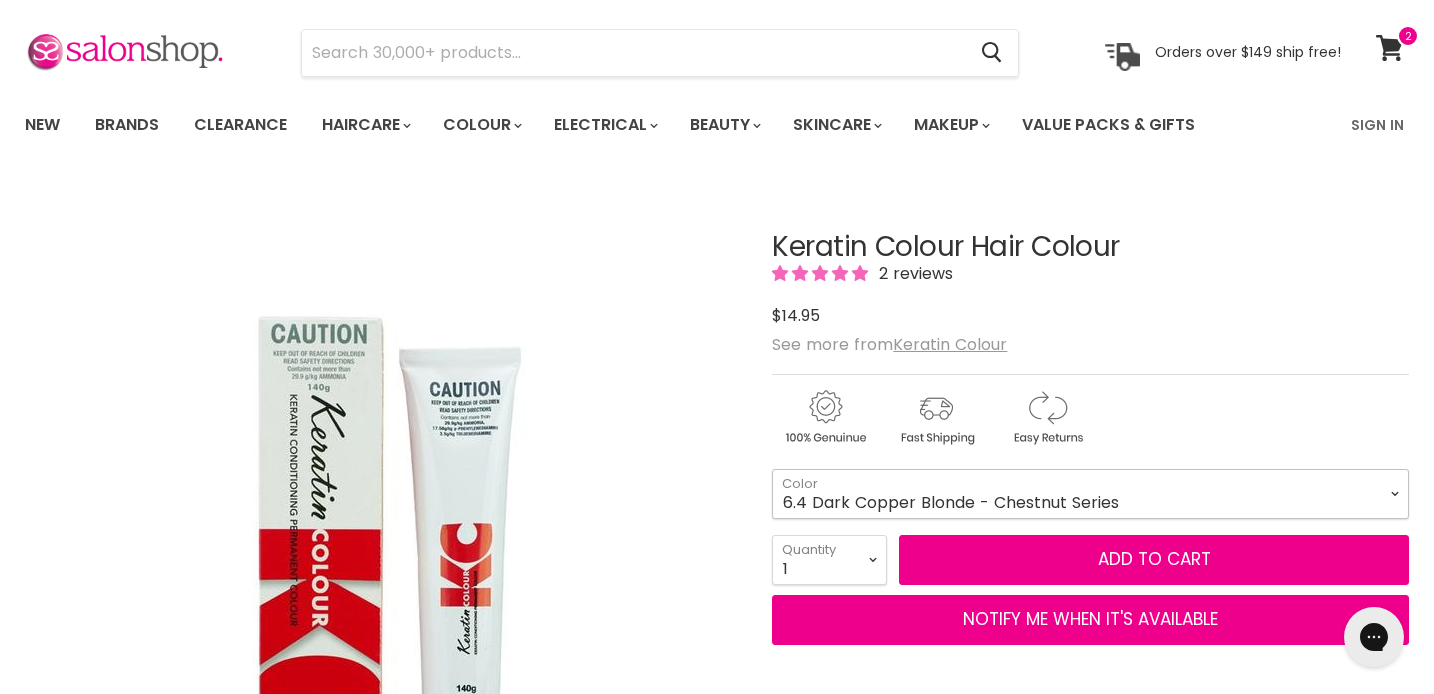 scroll, scrollTop: 0, scrollLeft: 0, axis: both 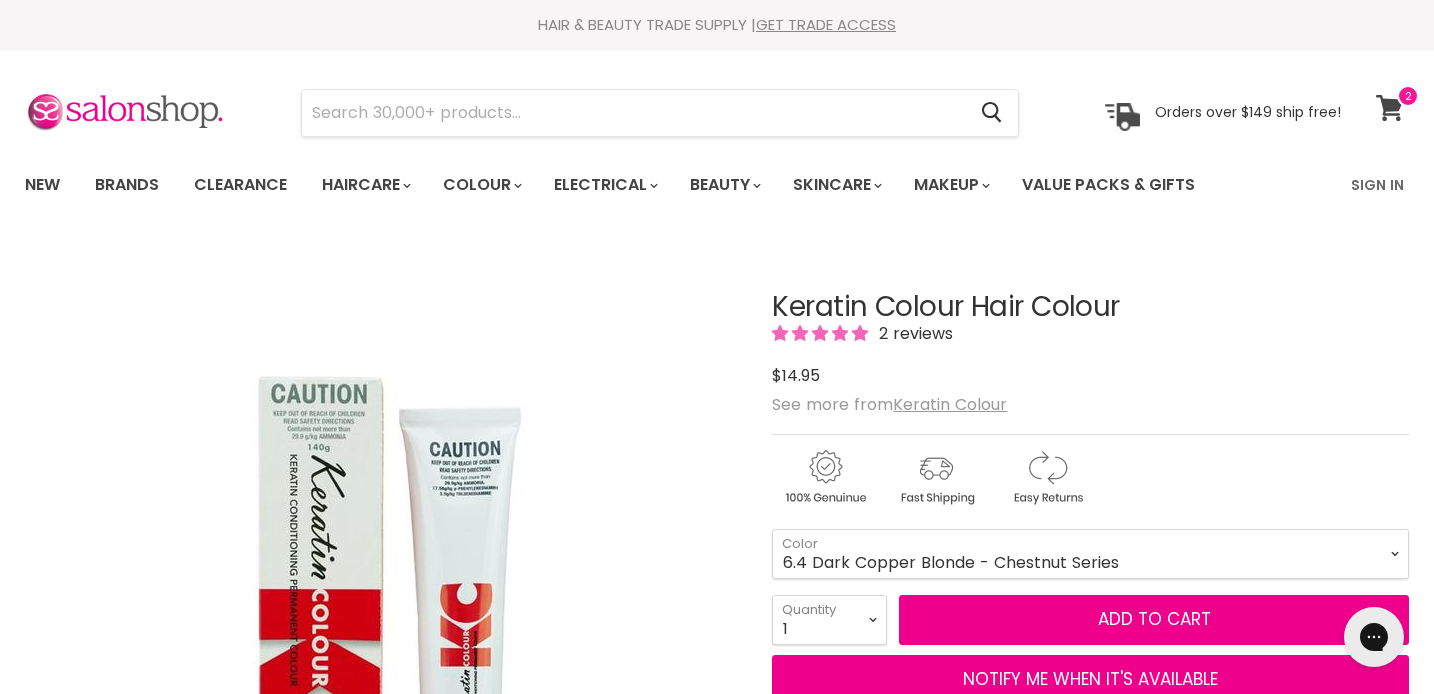 click 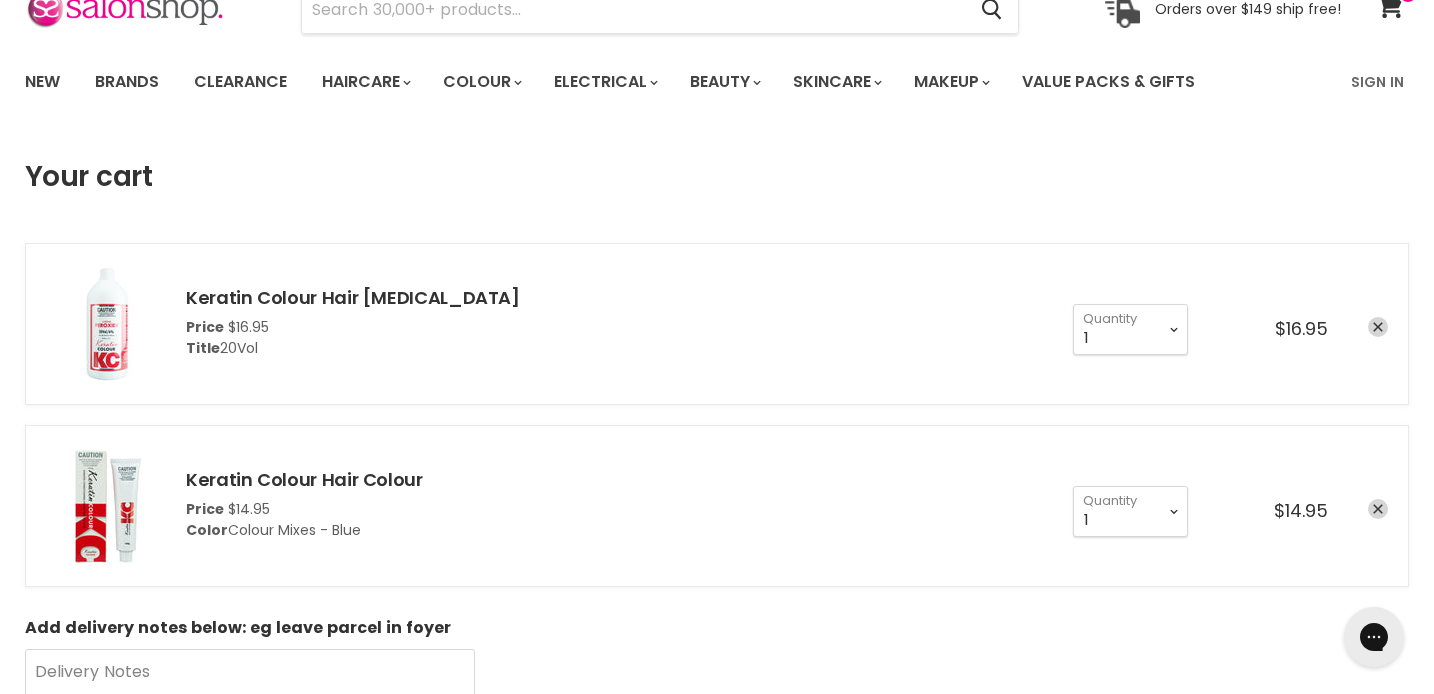 scroll, scrollTop: 0, scrollLeft: 0, axis: both 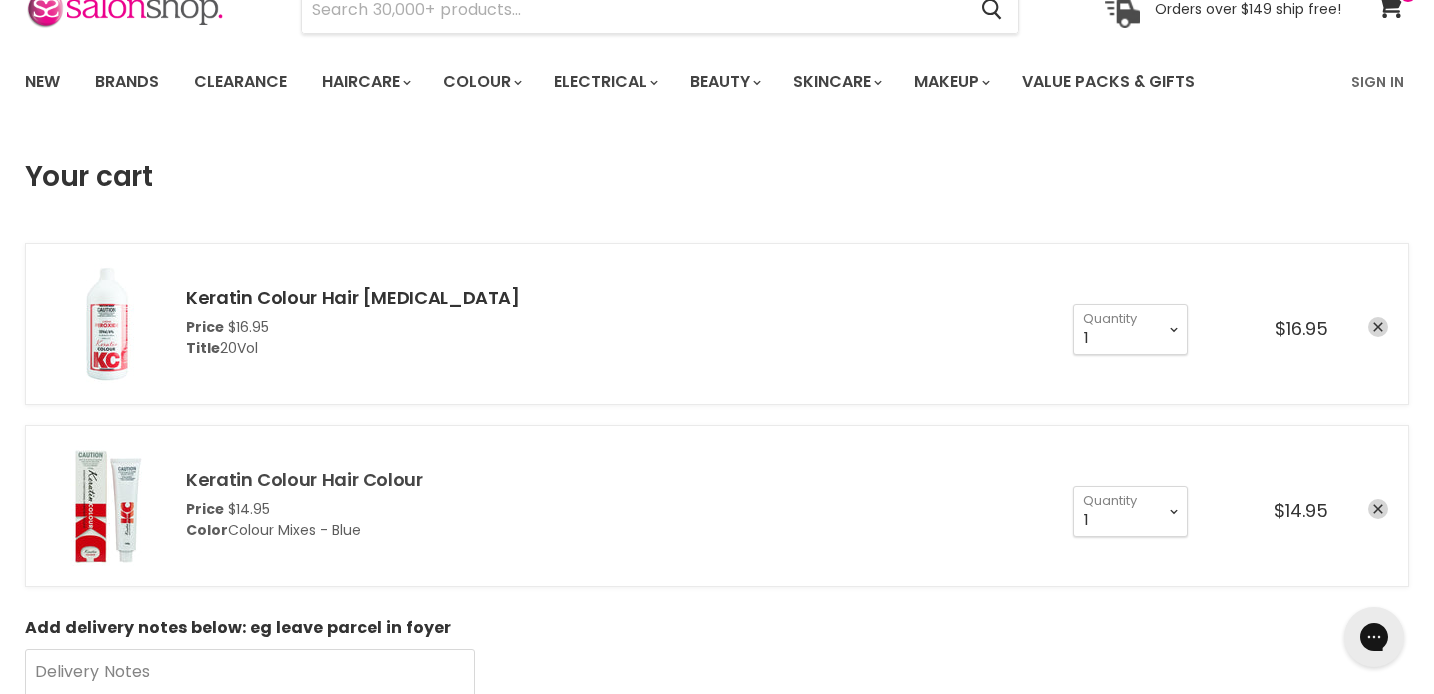 click on "Keratin Colour Hair Colour" at bounding box center [304, 479] 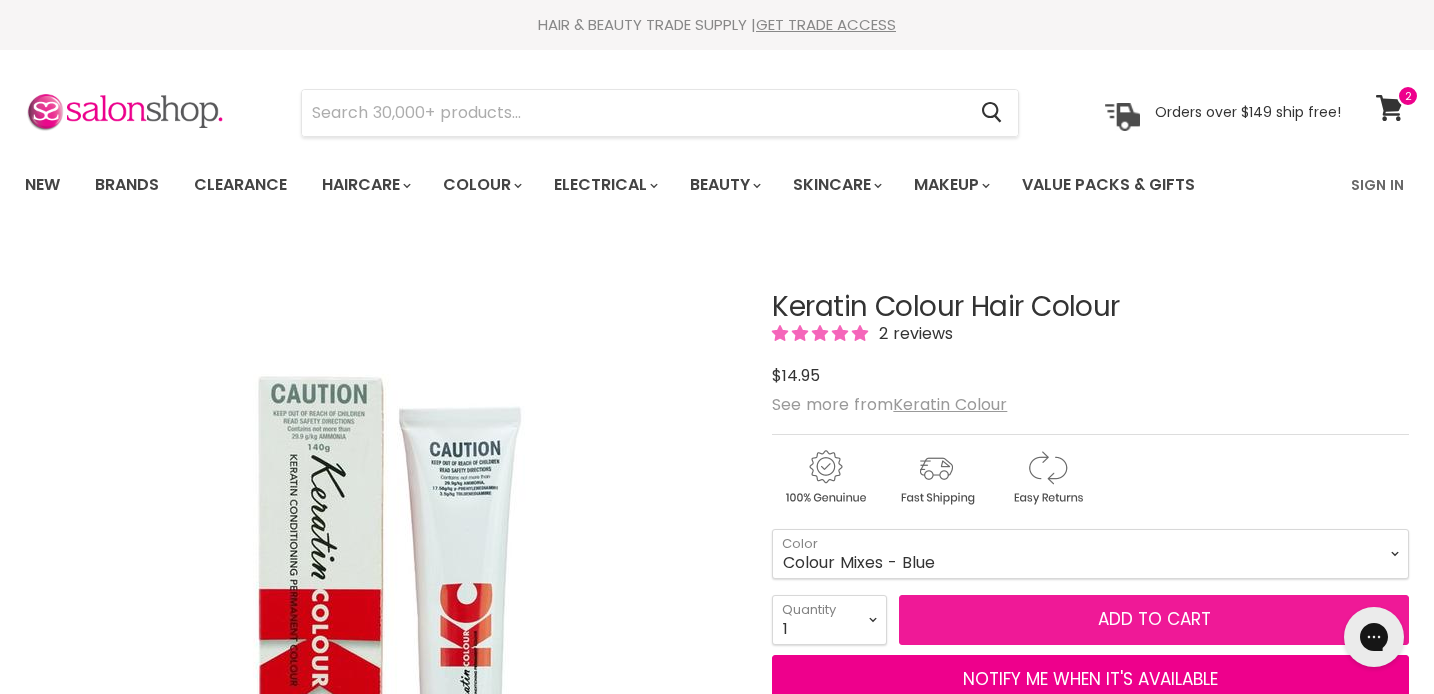 scroll, scrollTop: 0, scrollLeft: 0, axis: both 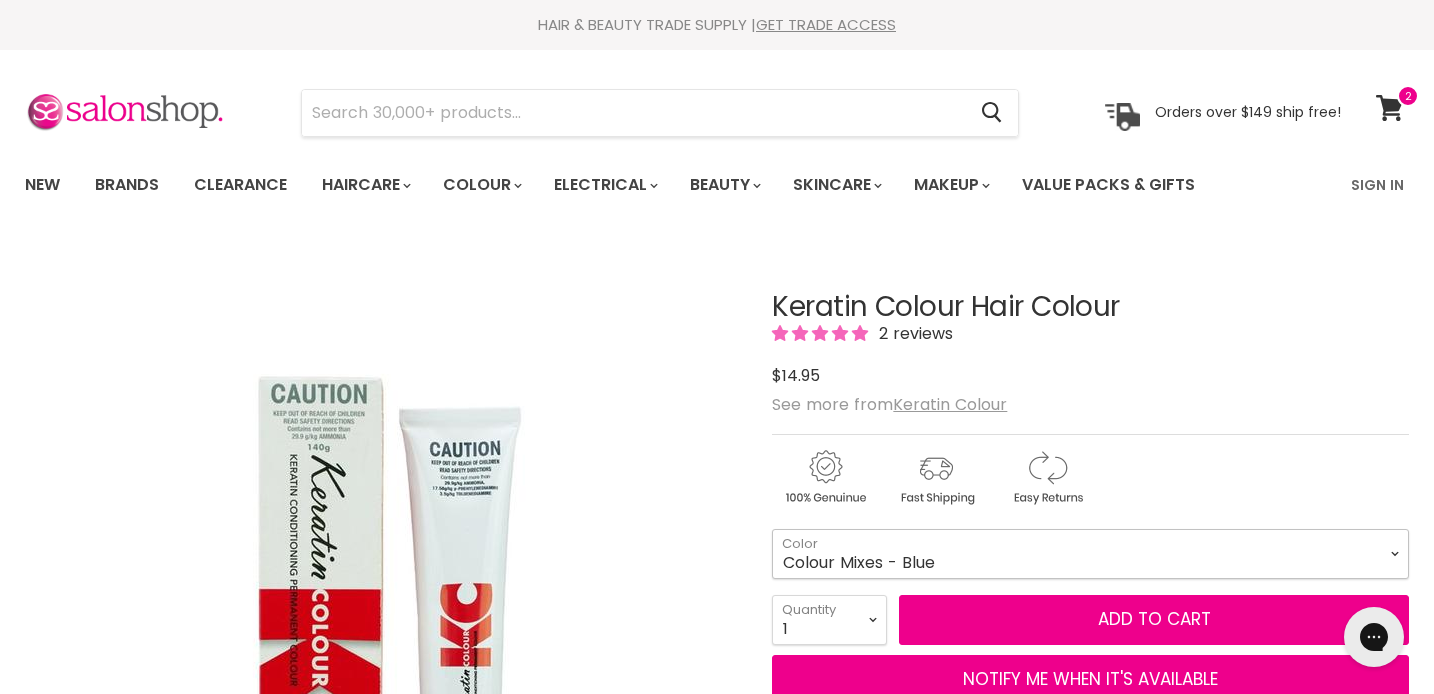 click on "1 Black - Warm Series
3 Dark Brown - Warm Series
4 Brown - Warm Series
5 Light Brown - Warm Series
6 Dark Blonde - Warm Series
7 Blonde - Warm Series
8 Light Blonde - Warm Series
9 Very Light Blonde - Warm Series
4/0 Brown - Warm Series
5/0 Light Brown - Warm Series
6/0 Dark Blonde - Warm Series" at bounding box center (1090, 554) 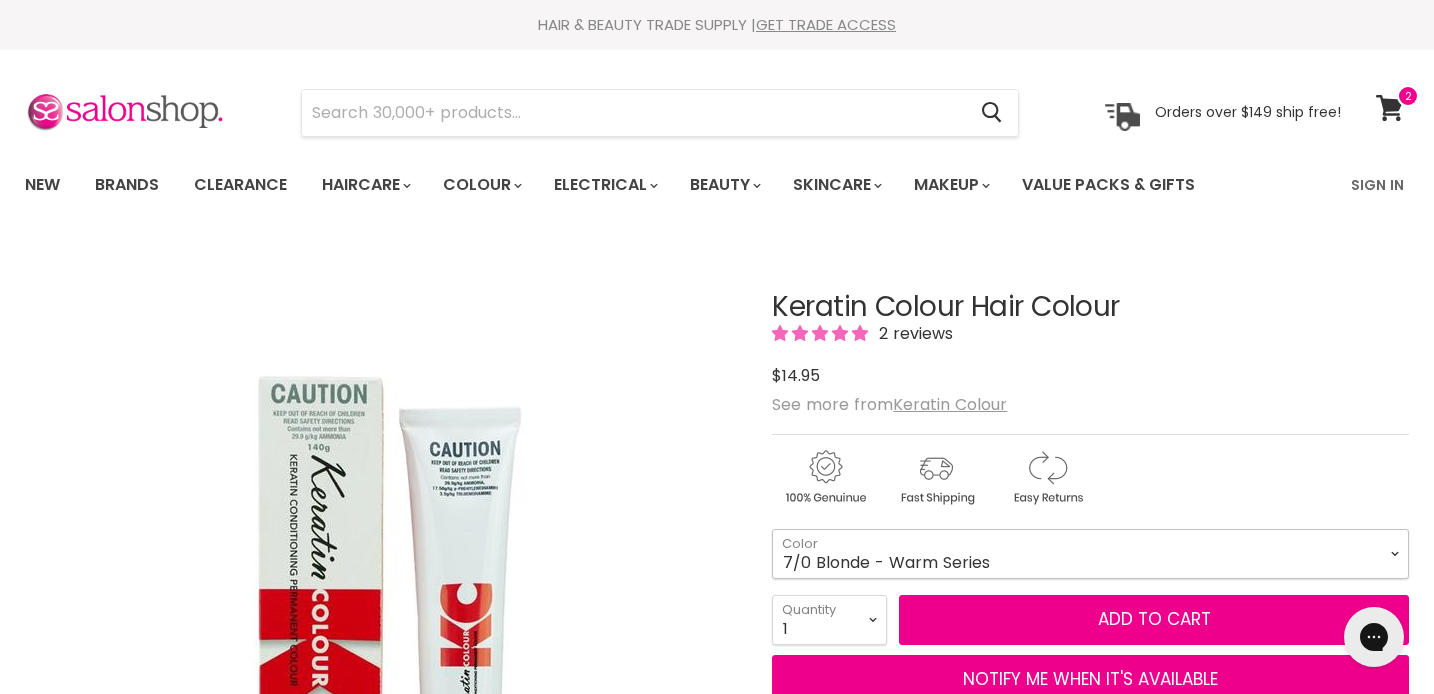 select on "7/0 Blonde - Warm Series" 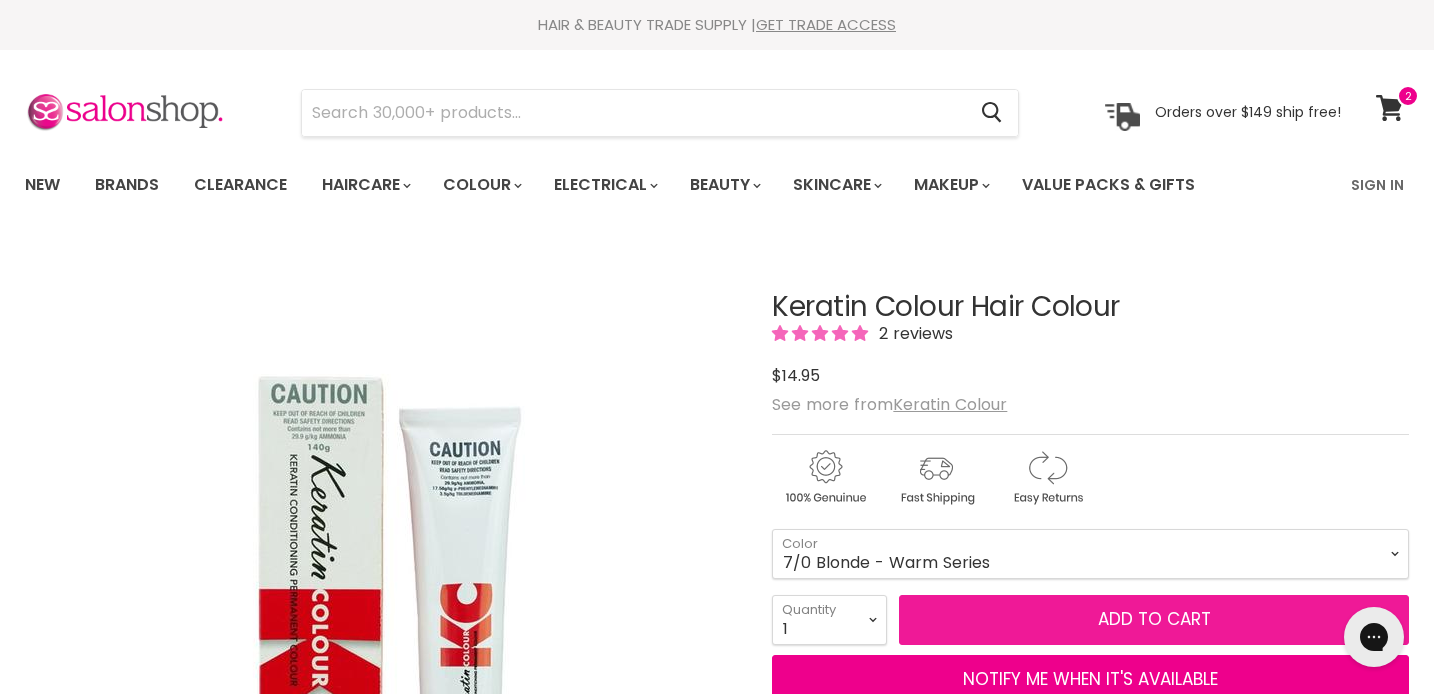 click on "Add to cart" at bounding box center [1154, 620] 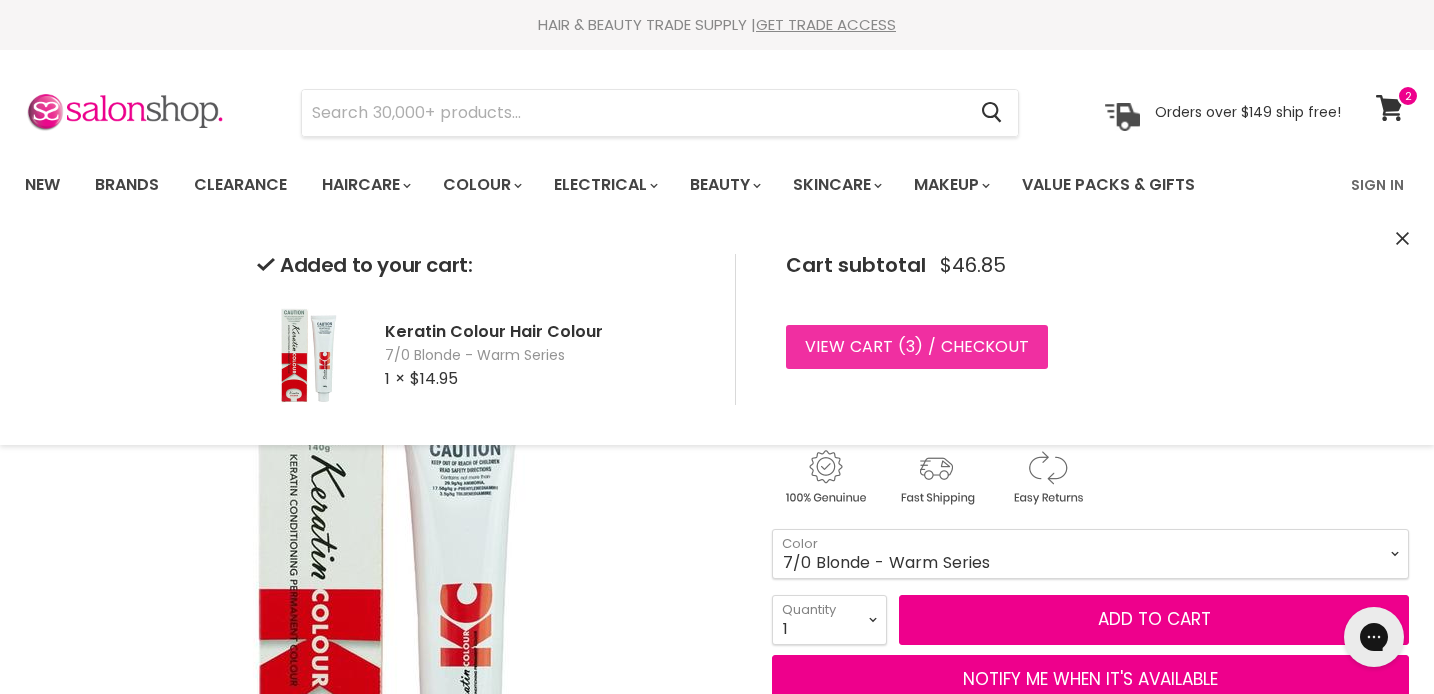 click on "View cart ( 3 )  /  Checkout" at bounding box center (917, 347) 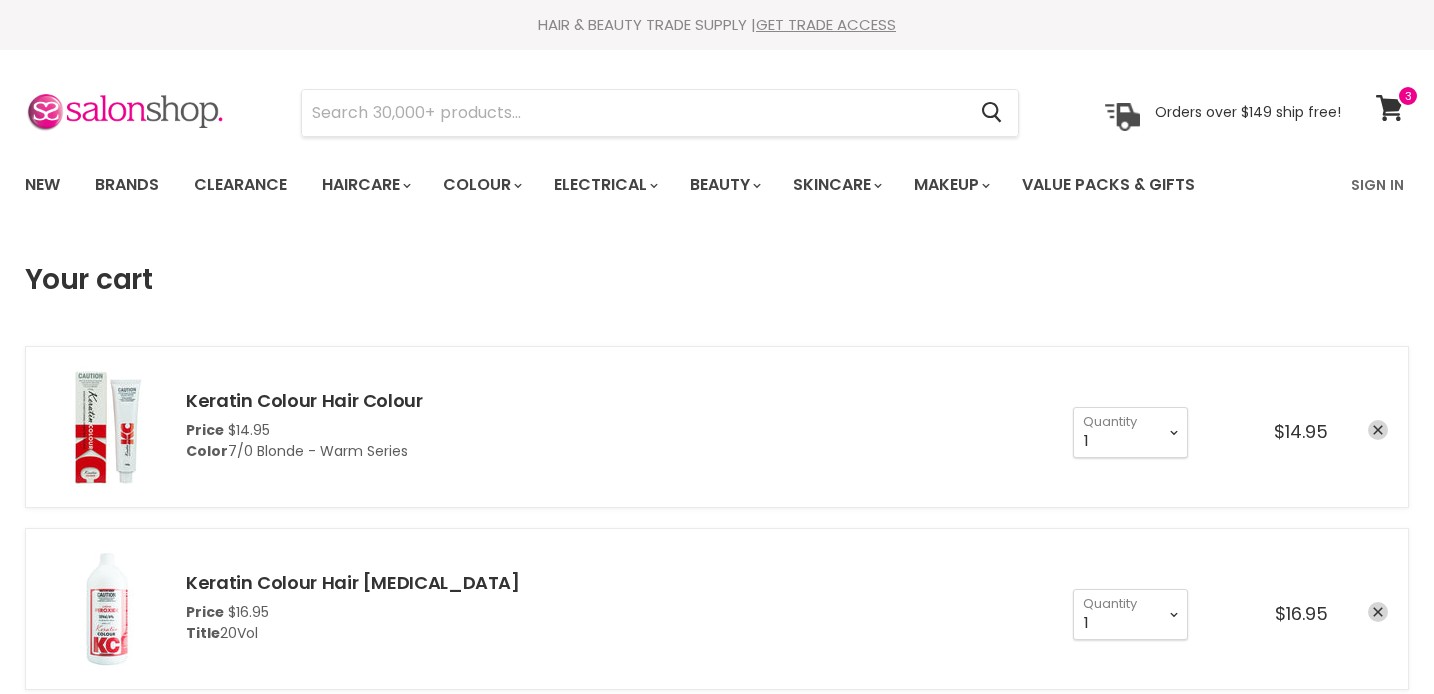 scroll, scrollTop: 0, scrollLeft: 0, axis: both 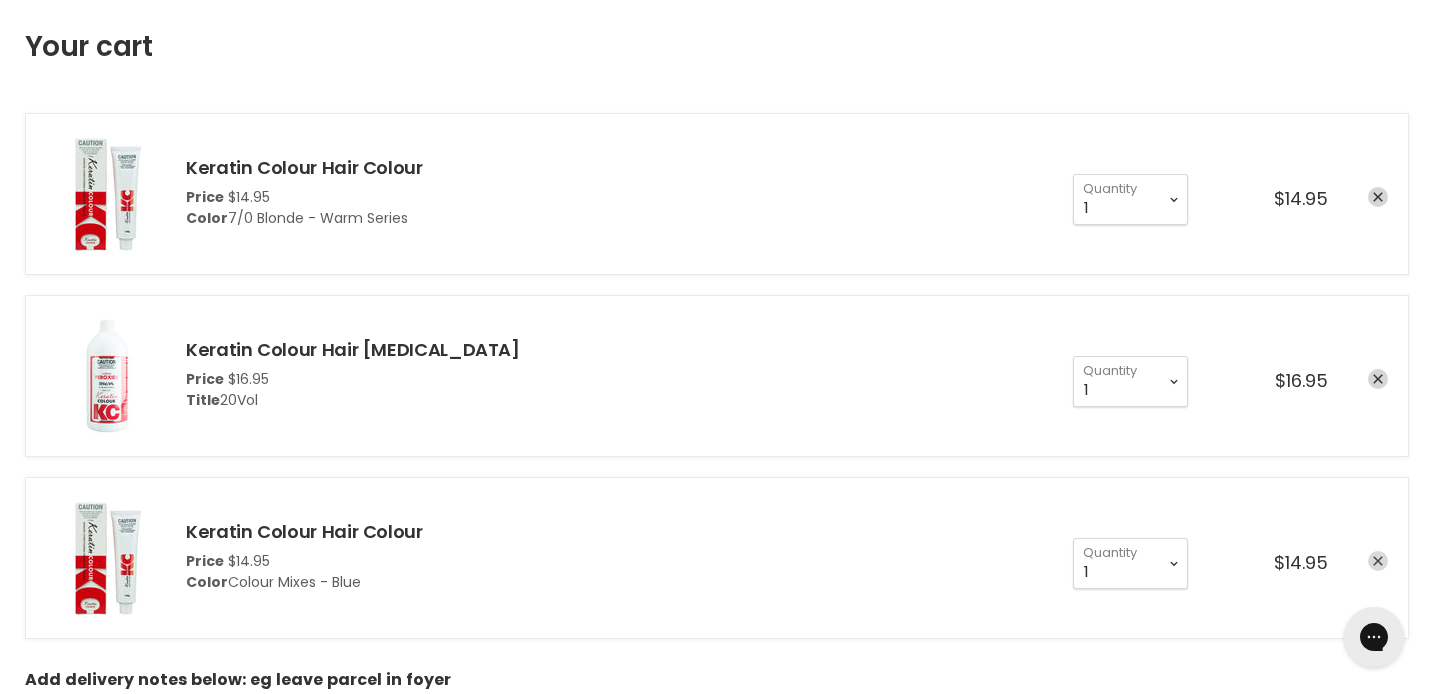 click 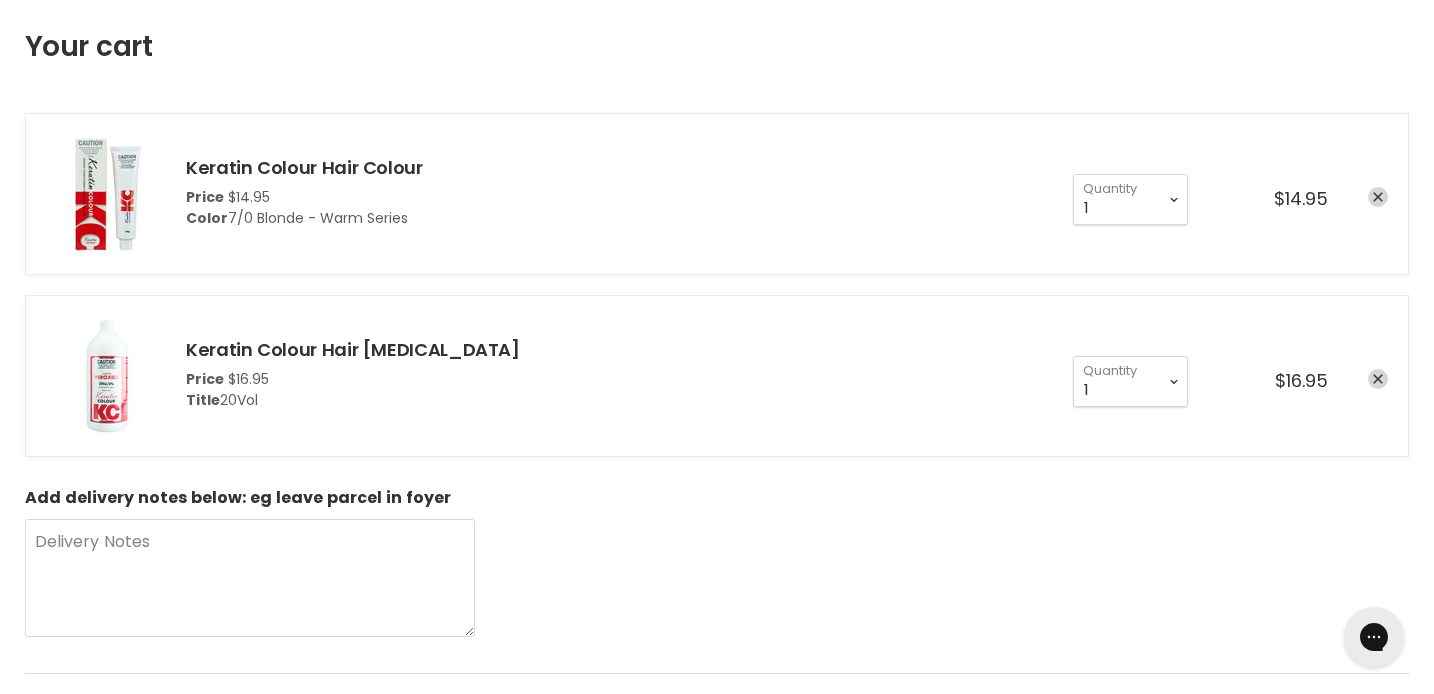 scroll, scrollTop: 0, scrollLeft: 0, axis: both 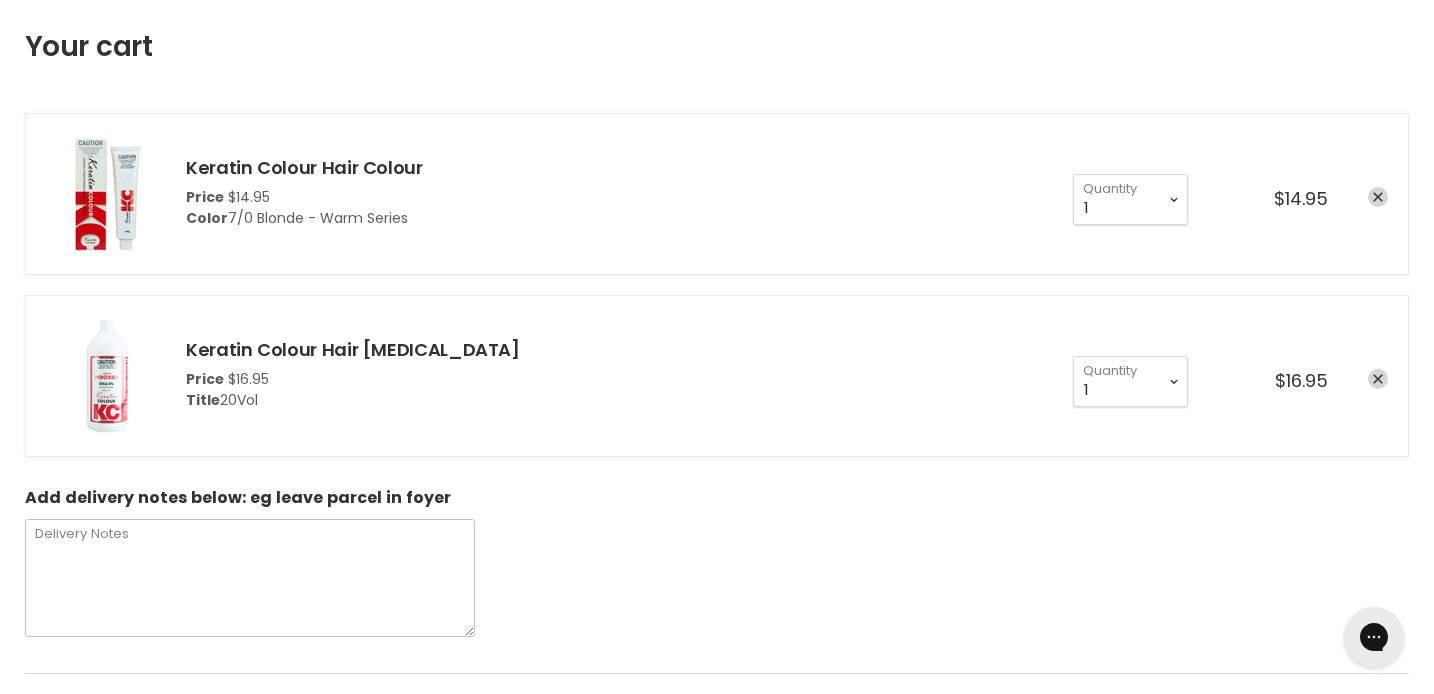 click on "Delivery Notes" at bounding box center [250, 578] 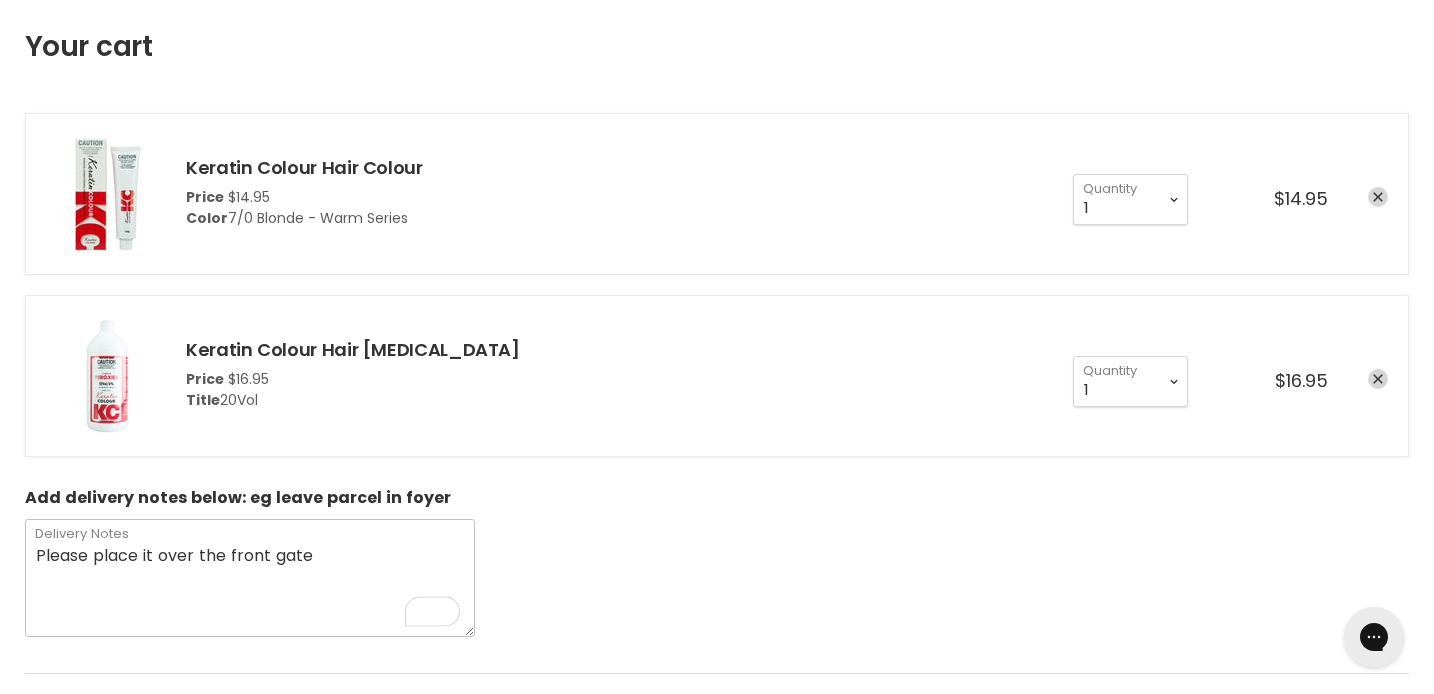 click on "Please place it over the front gate" at bounding box center [250, 578] 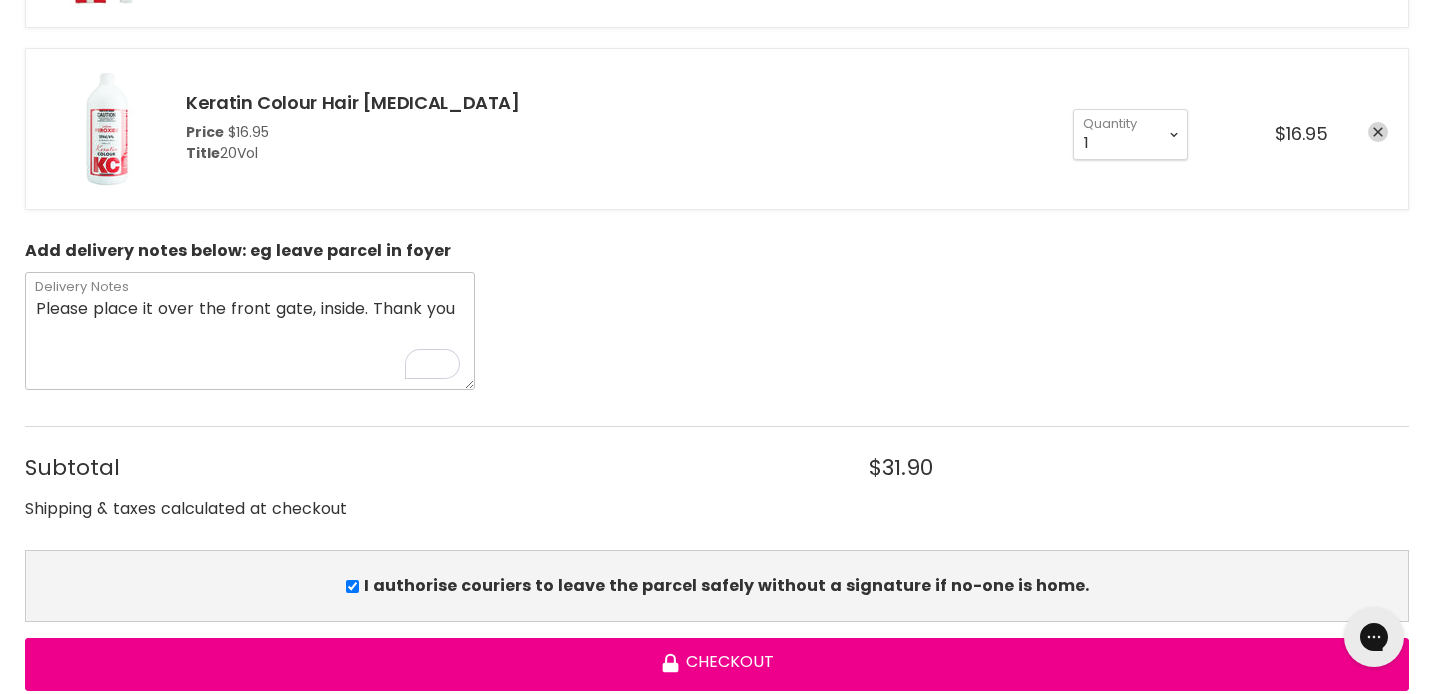 scroll, scrollTop: 565, scrollLeft: 0, axis: vertical 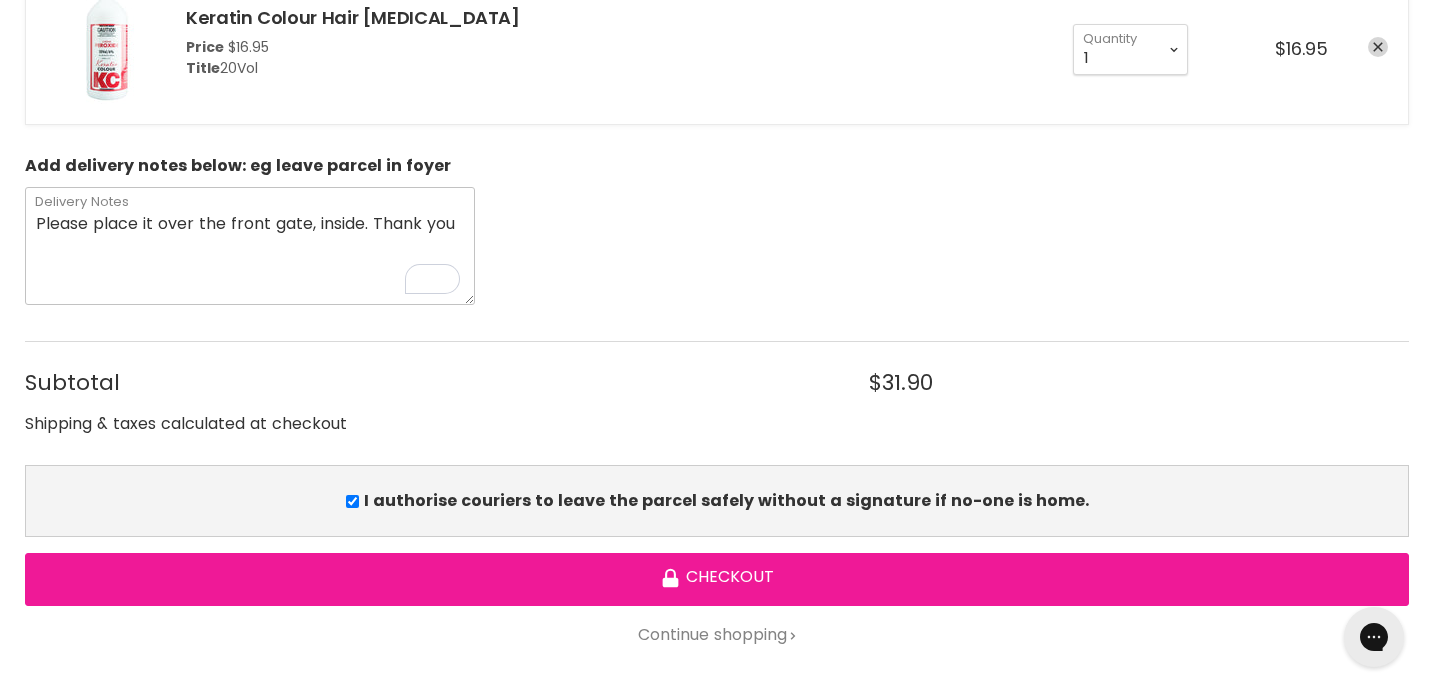 type on "Please place it over the front gate, inside. Thank you" 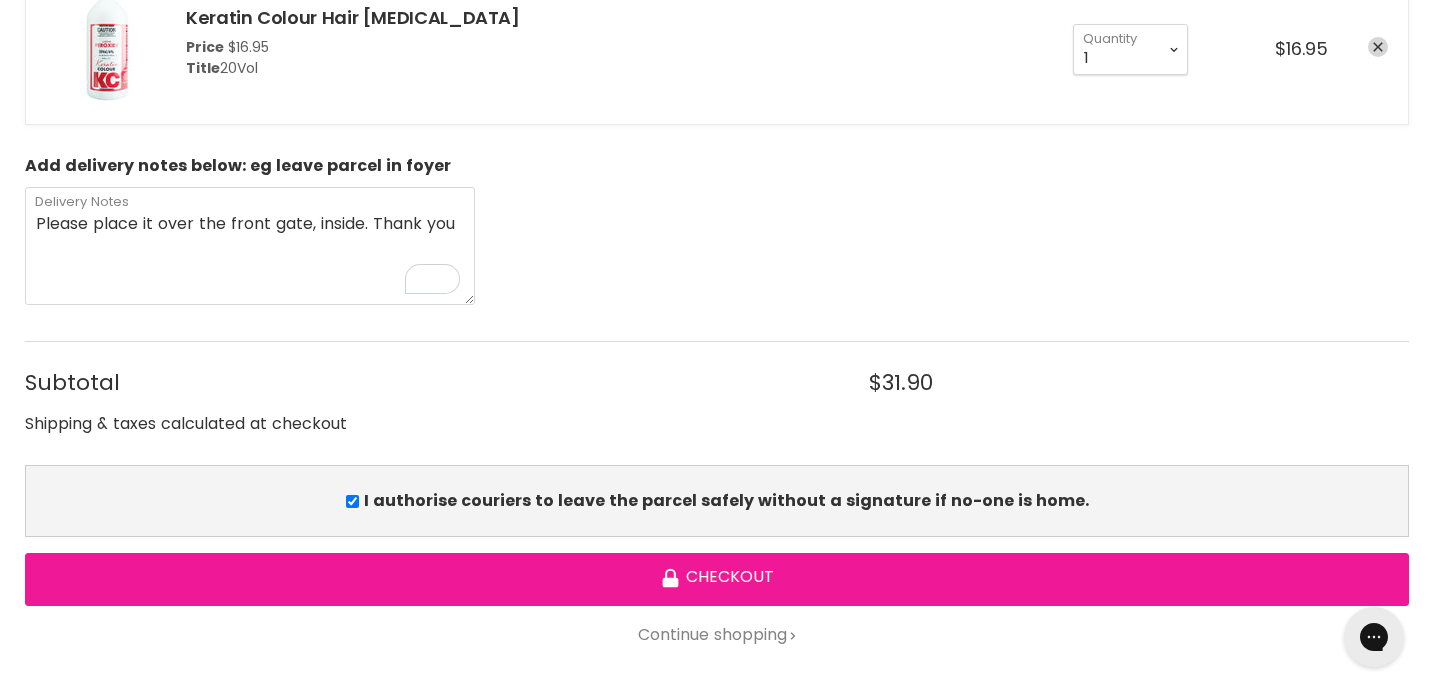 click on "Checkout" at bounding box center (717, 579) 